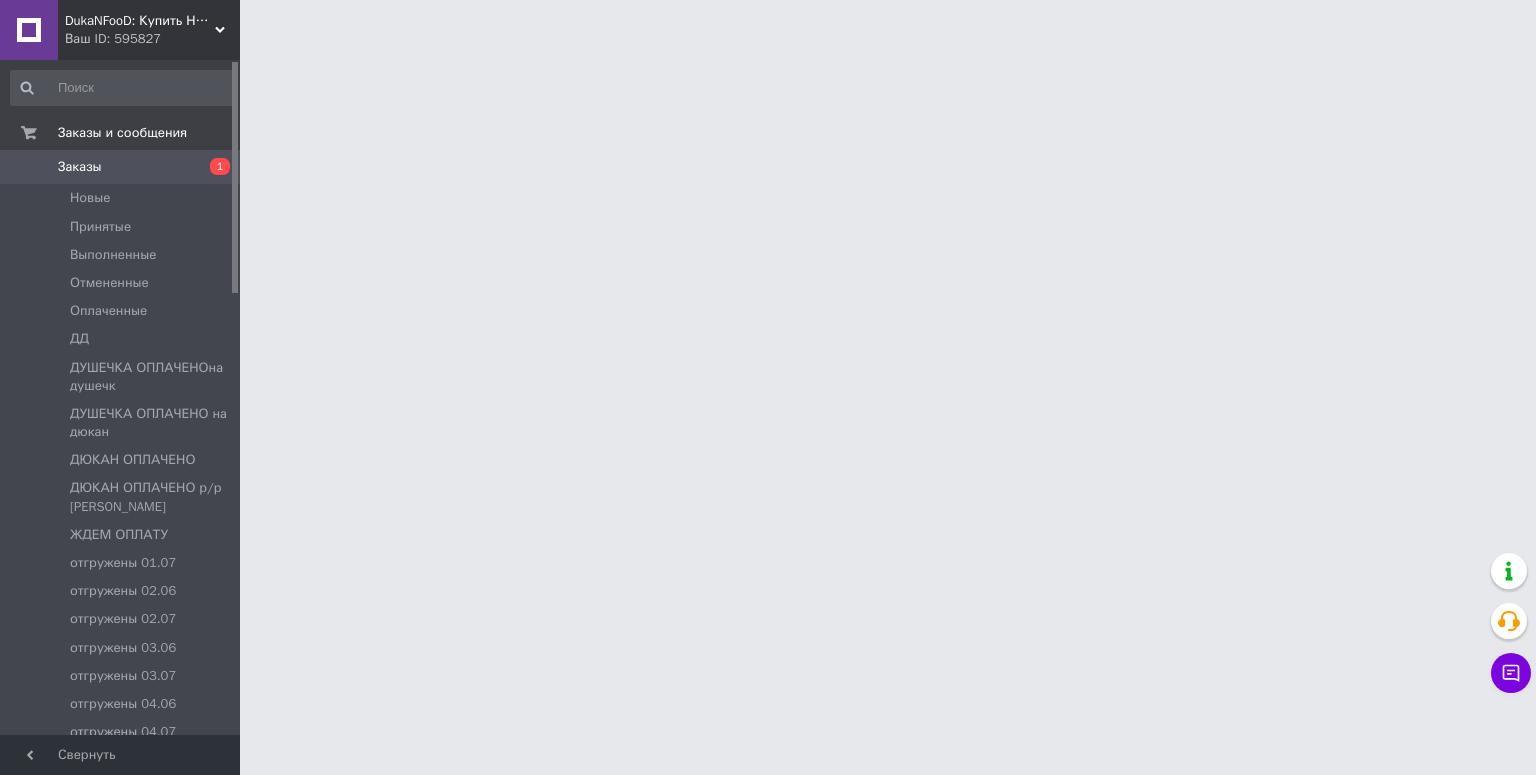 scroll, scrollTop: 0, scrollLeft: 0, axis: both 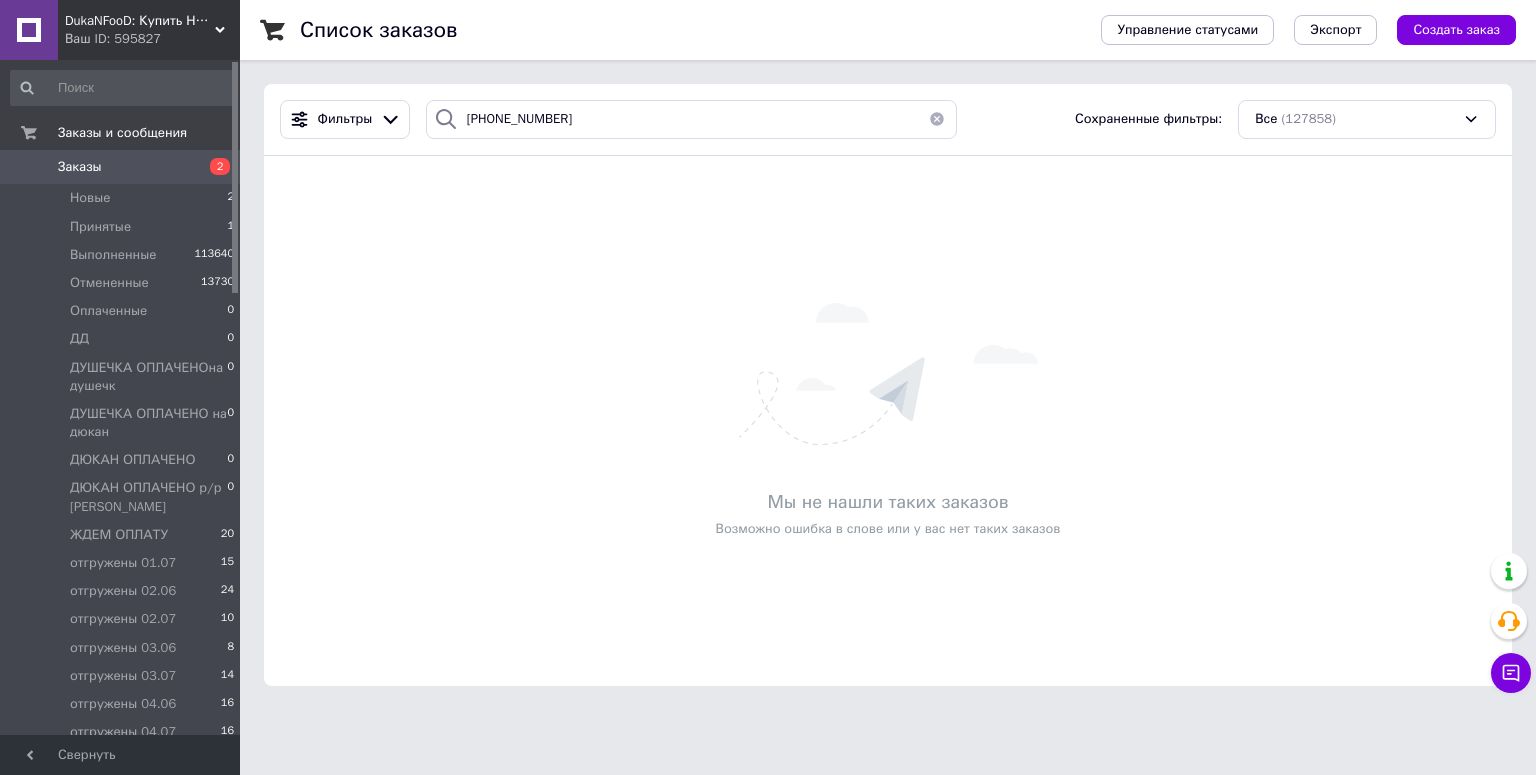click on "Мы не нашли таких заказов Возможно ошибка в слове или у вас нет таких заказов" at bounding box center (888, 421) 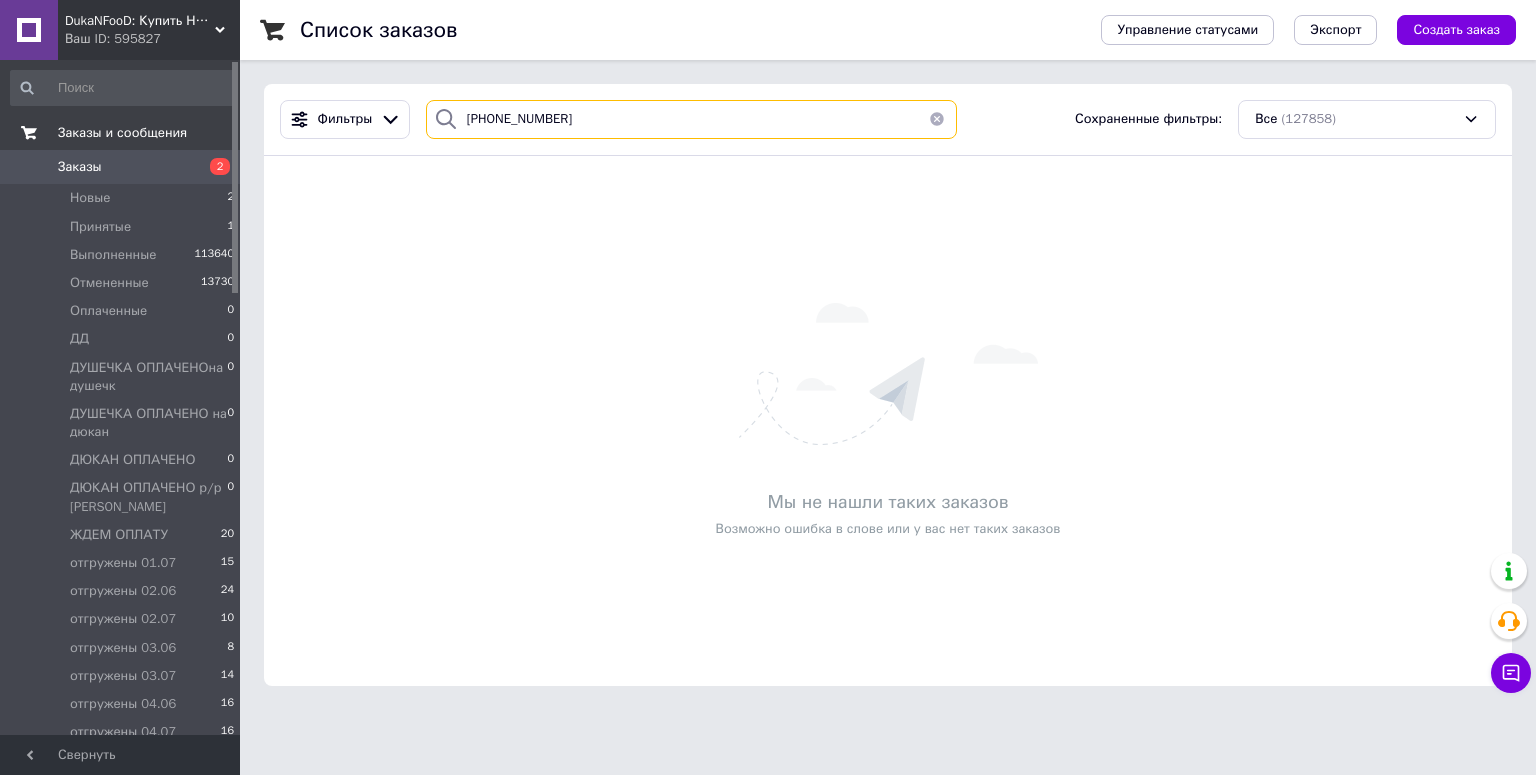 drag, startPoint x: 596, startPoint y: 119, endPoint x: 112, endPoint y: 128, distance: 484.08368 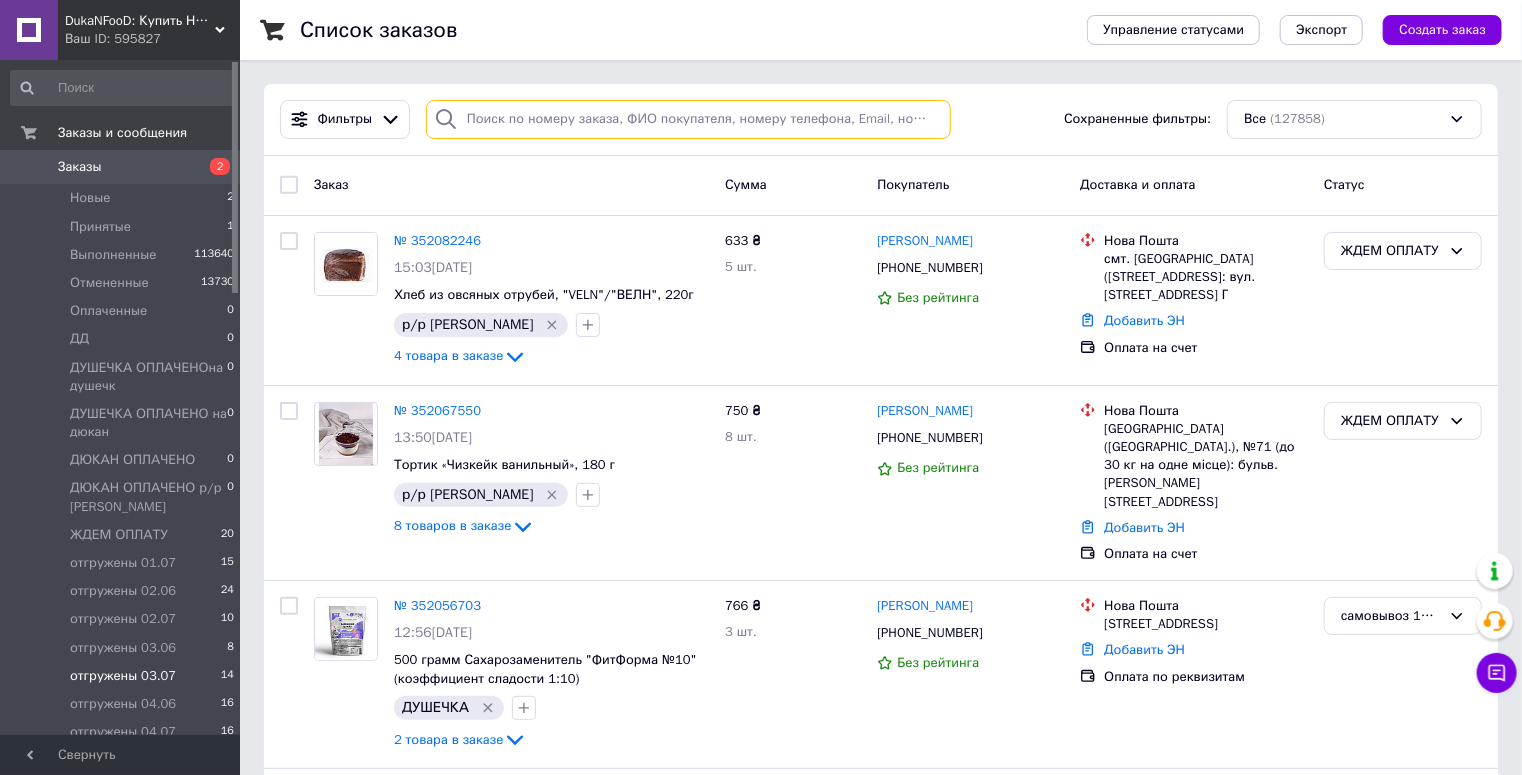 type 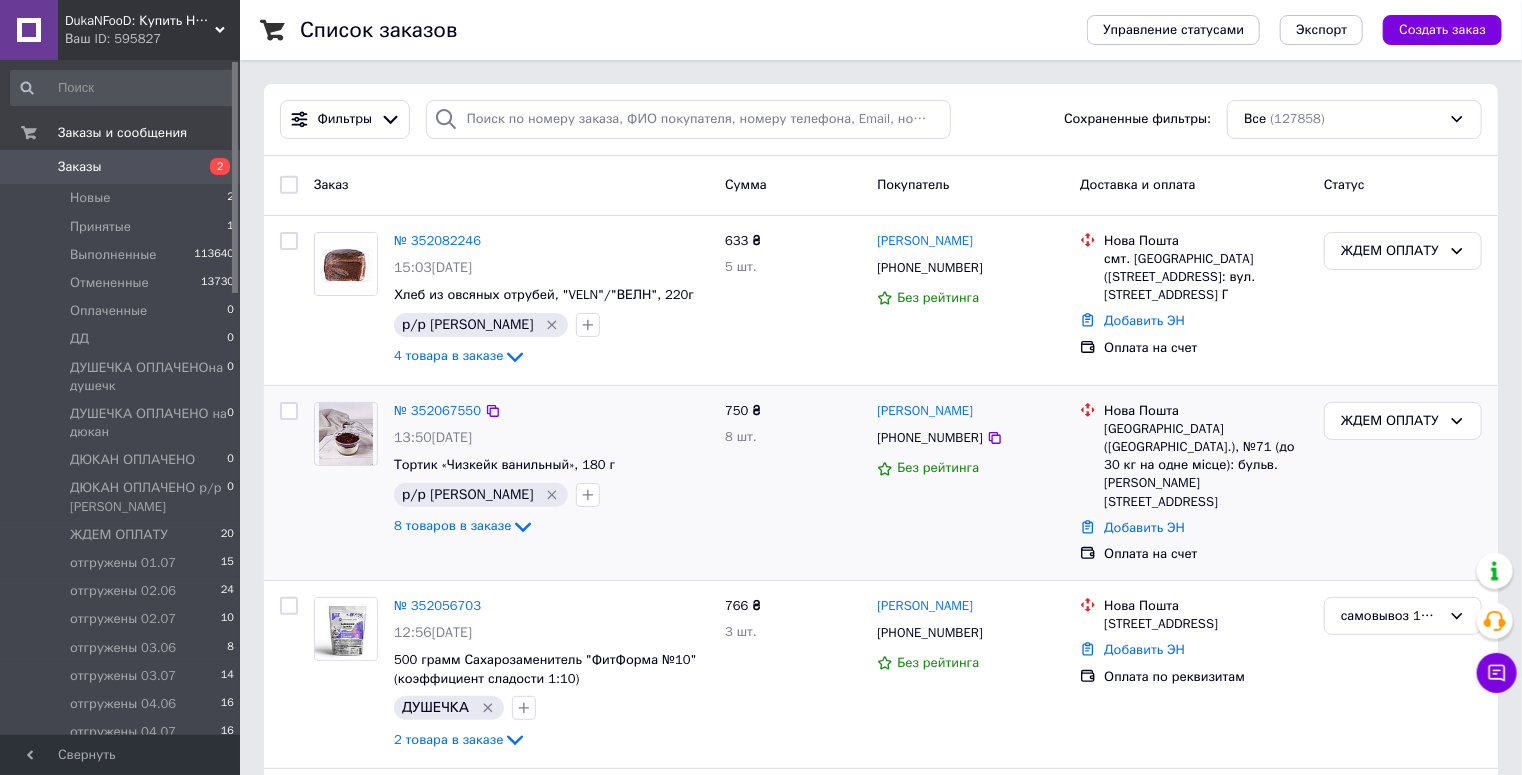 click on "ЖДЕМ ОПЛАТУ" at bounding box center (1403, 483) 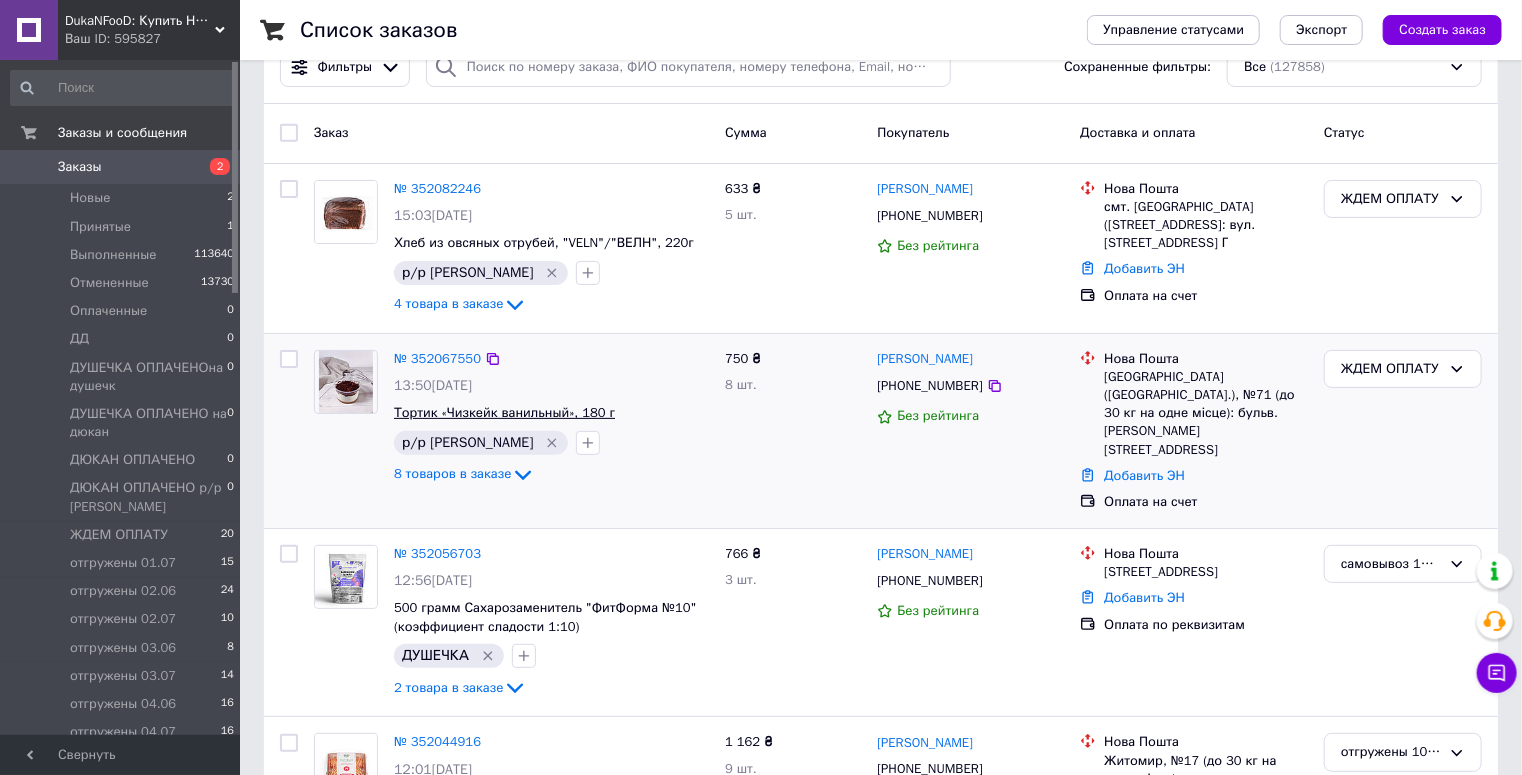 scroll, scrollTop: 80, scrollLeft: 0, axis: vertical 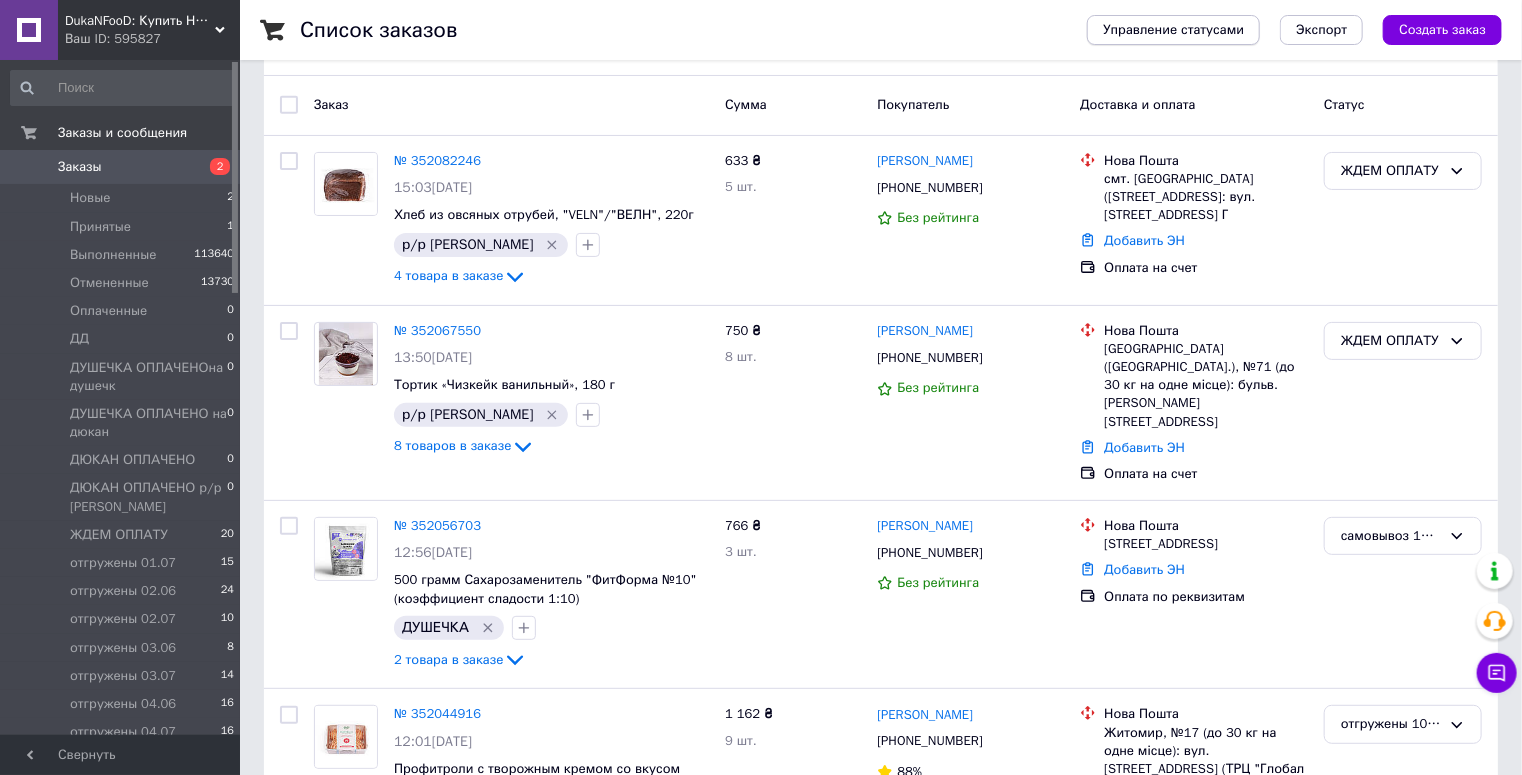 click on "Управление статусами" at bounding box center (1173, 30) 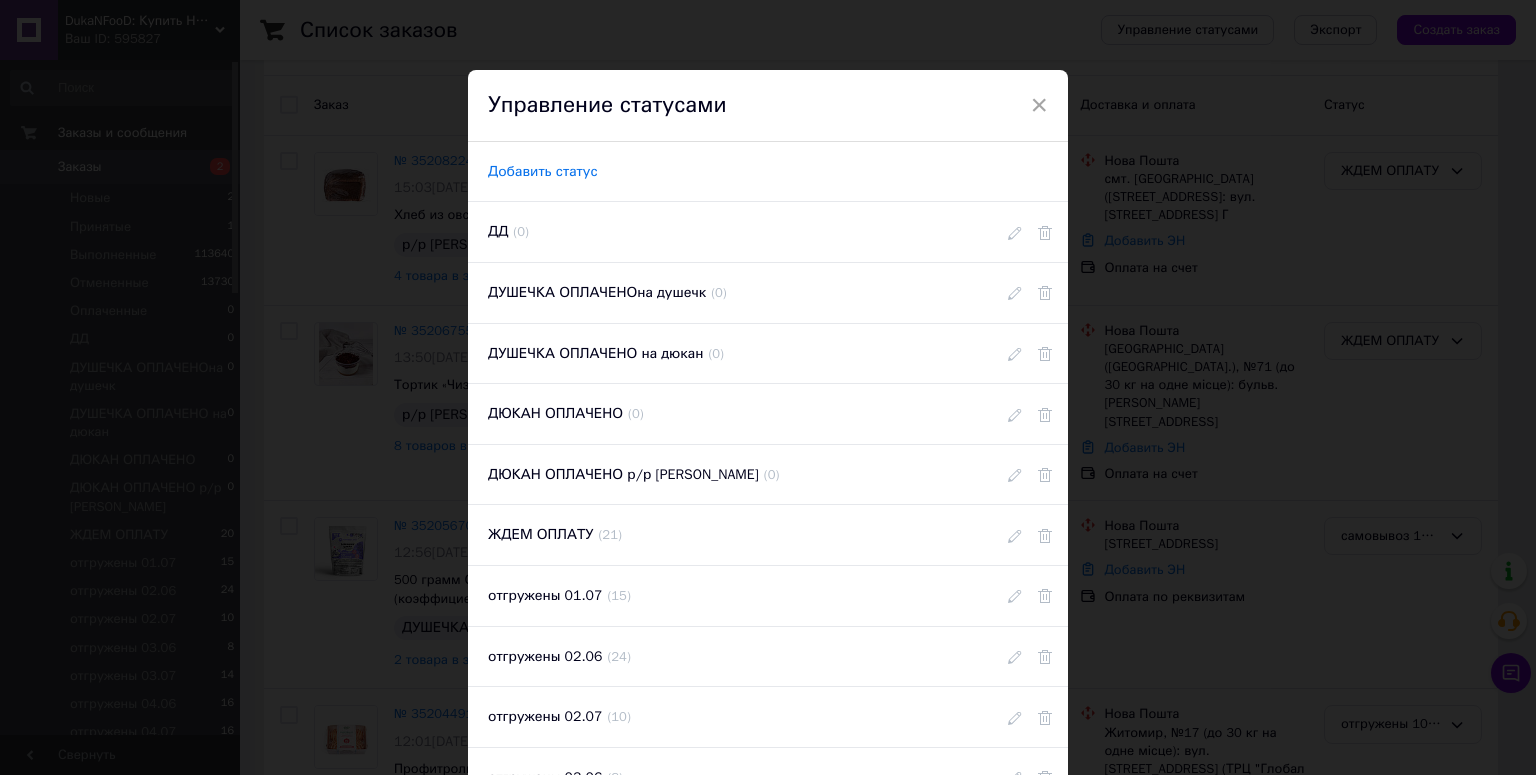 click on "Добавить статус" at bounding box center [543, 172] 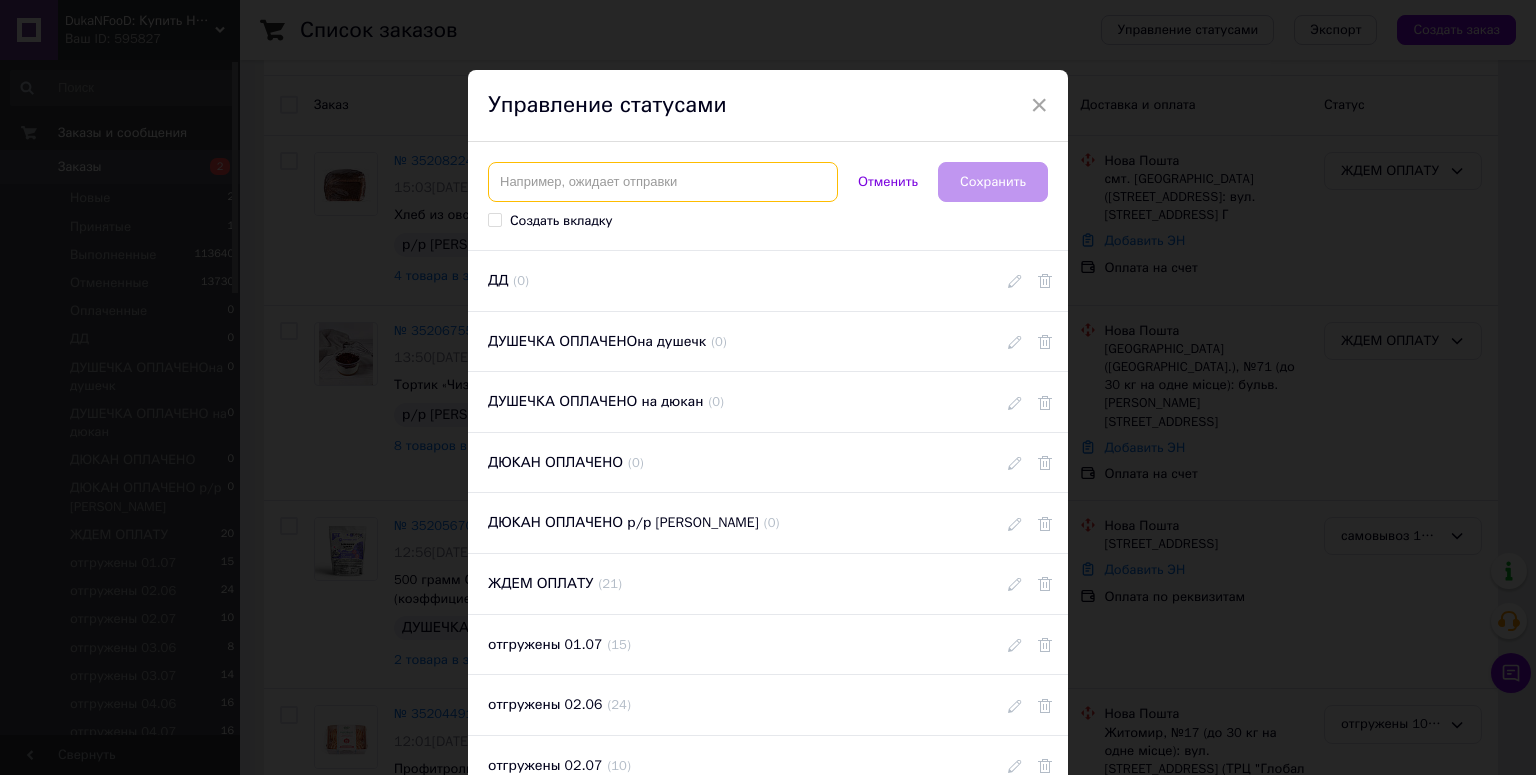 click at bounding box center [663, 182] 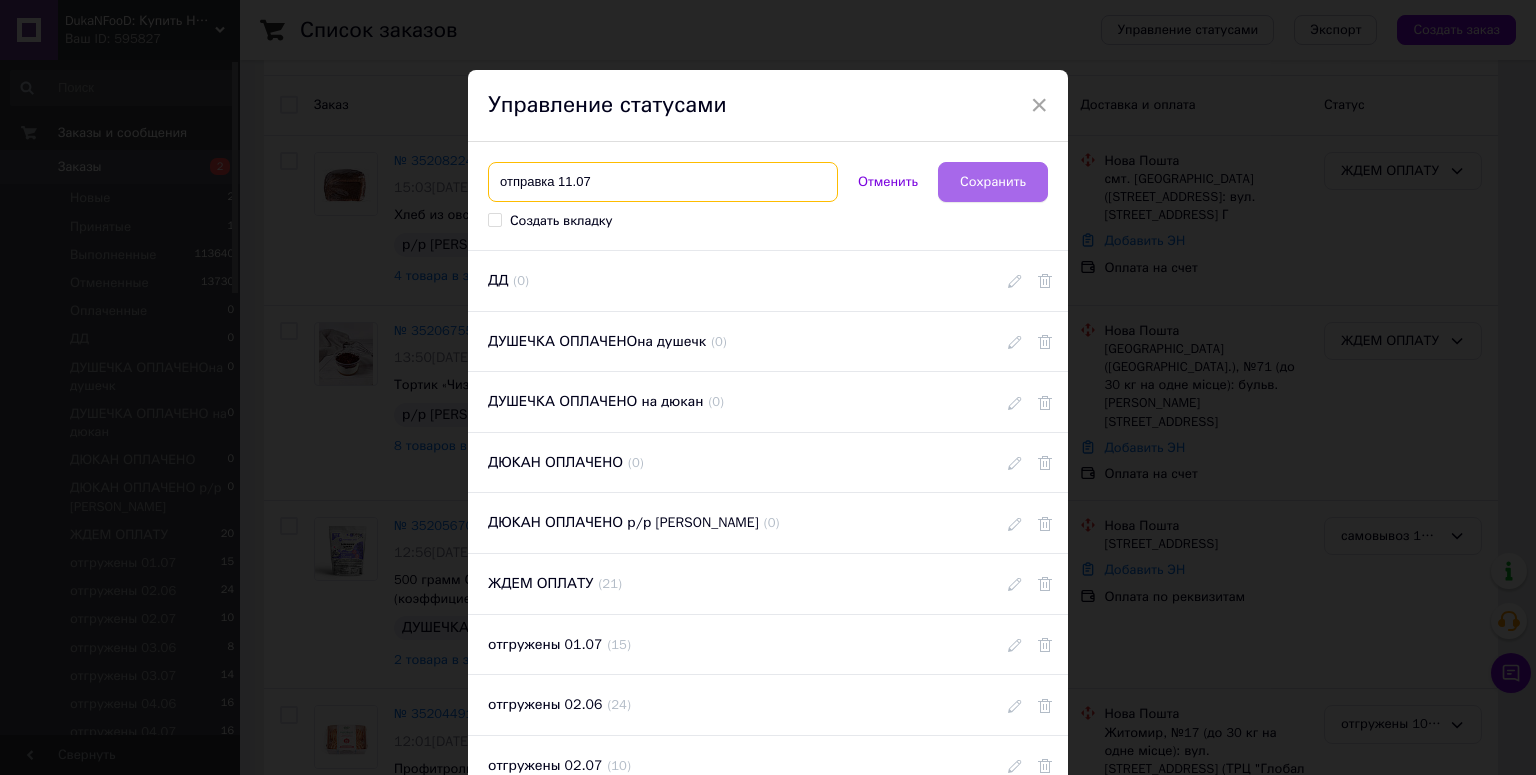 type on "отправка 11.07" 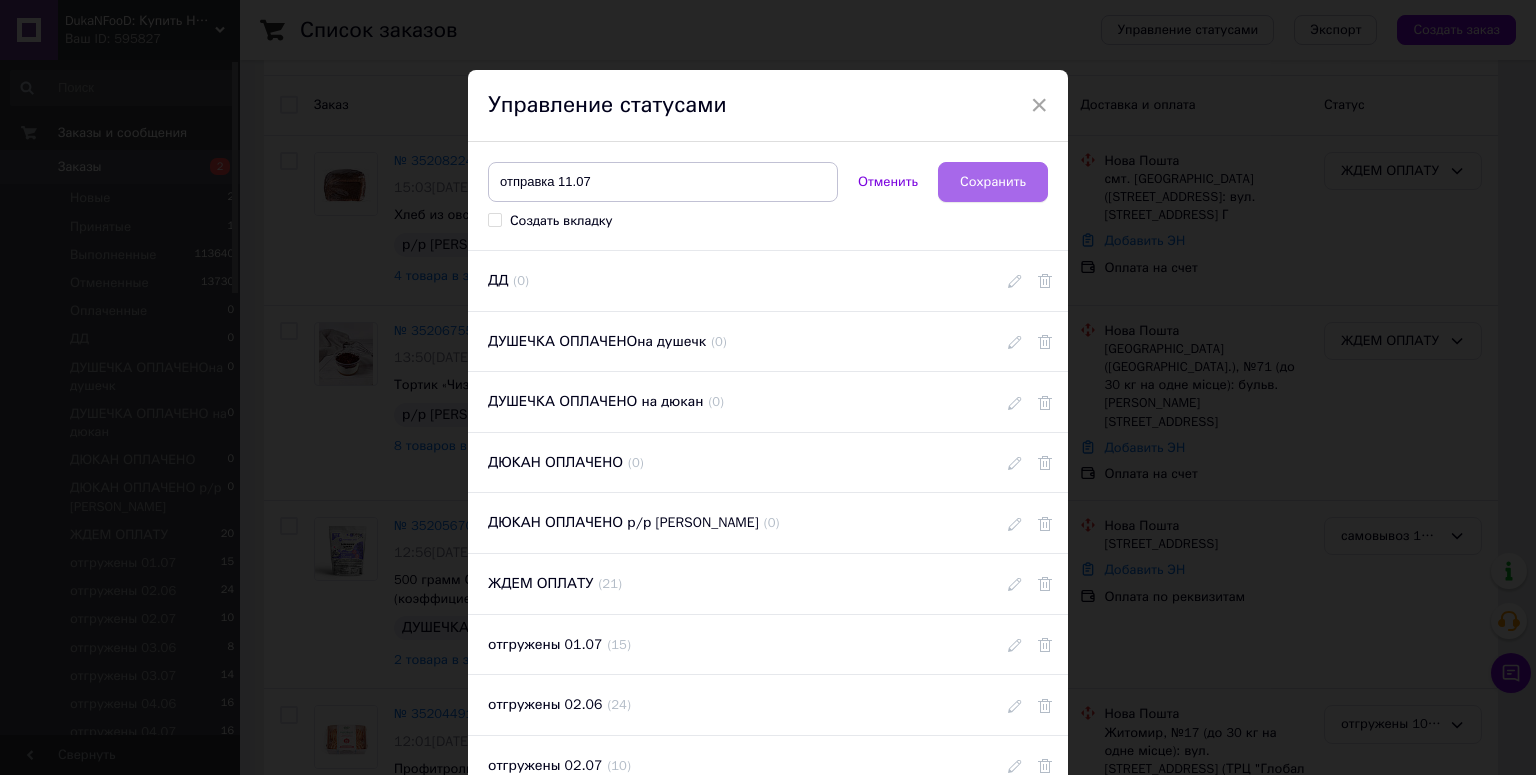 click on "Сохранить" at bounding box center (993, 182) 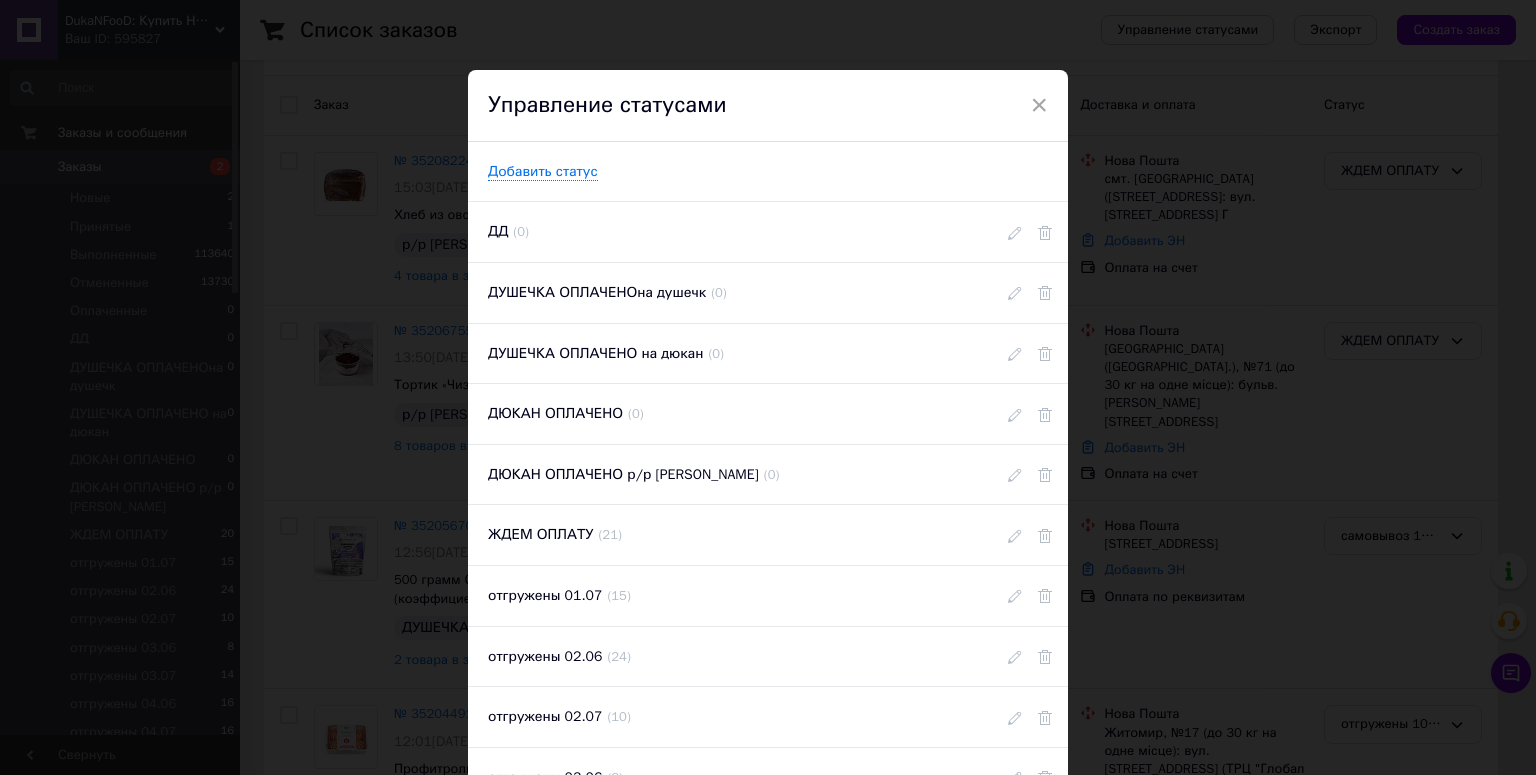 click on "× Управление статусами Добавить статус ДД ( 0 ) ДУШЕЧКА ОПЛАЧЕНОна душечк ( 0 ) ДУШЕЧКА ОПЛАЧЕНО на дюкан ( 0 ) ДЮКАН ОПЛАЧЕНО ( 0 ) ДЮКАН ОПЛАЧЕНО р/р М ( 0 ) ЖДЕМ ОПЛАТУ ( 21 ) отгружены 01.07 ( 15 ) отгружены 02.06 ( 24 ) отгружены 02.07 ( 10 ) отгружены 03.06 ( 8 ) отгружены 03.07 ( 14 ) отгружены 04.06 ( 16 ) отгружены 04.07 ( 16 ) отгружены 05.06 ( 19 ) отгружены 06.06 ( 12 ) отгружены 07.07 ( 17 ) отгружены 08.07 ( 16 ) отгружены 09.06 ( 30 ) отгружены 09.07 ( 12 ) отгружены 10.06 ( 16 ) отгружены 10.07 ( 9 ) отгружены 11.06 ( 11 ) отгружены 12.06 ( 14 ) отгружены 13.06 ( 13 ) отгружены 16.06 ( 31 ) отгружены 17.06 ( 15 ) отгружены 18.06 ( 9 ) отгружены 19.06 ( 14 ) отгружены 20.06" at bounding box center [768, 387] 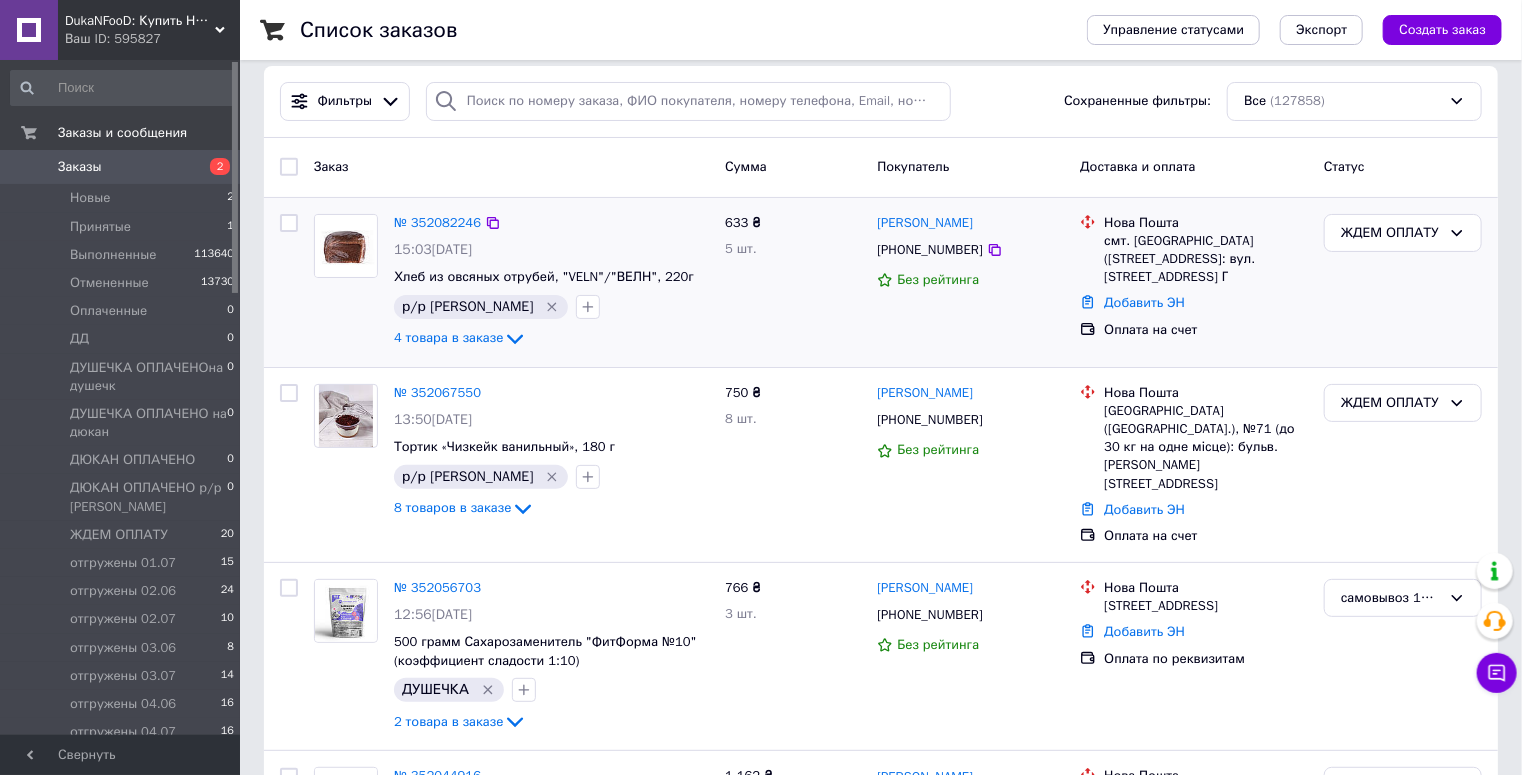 scroll, scrollTop: 0, scrollLeft: 0, axis: both 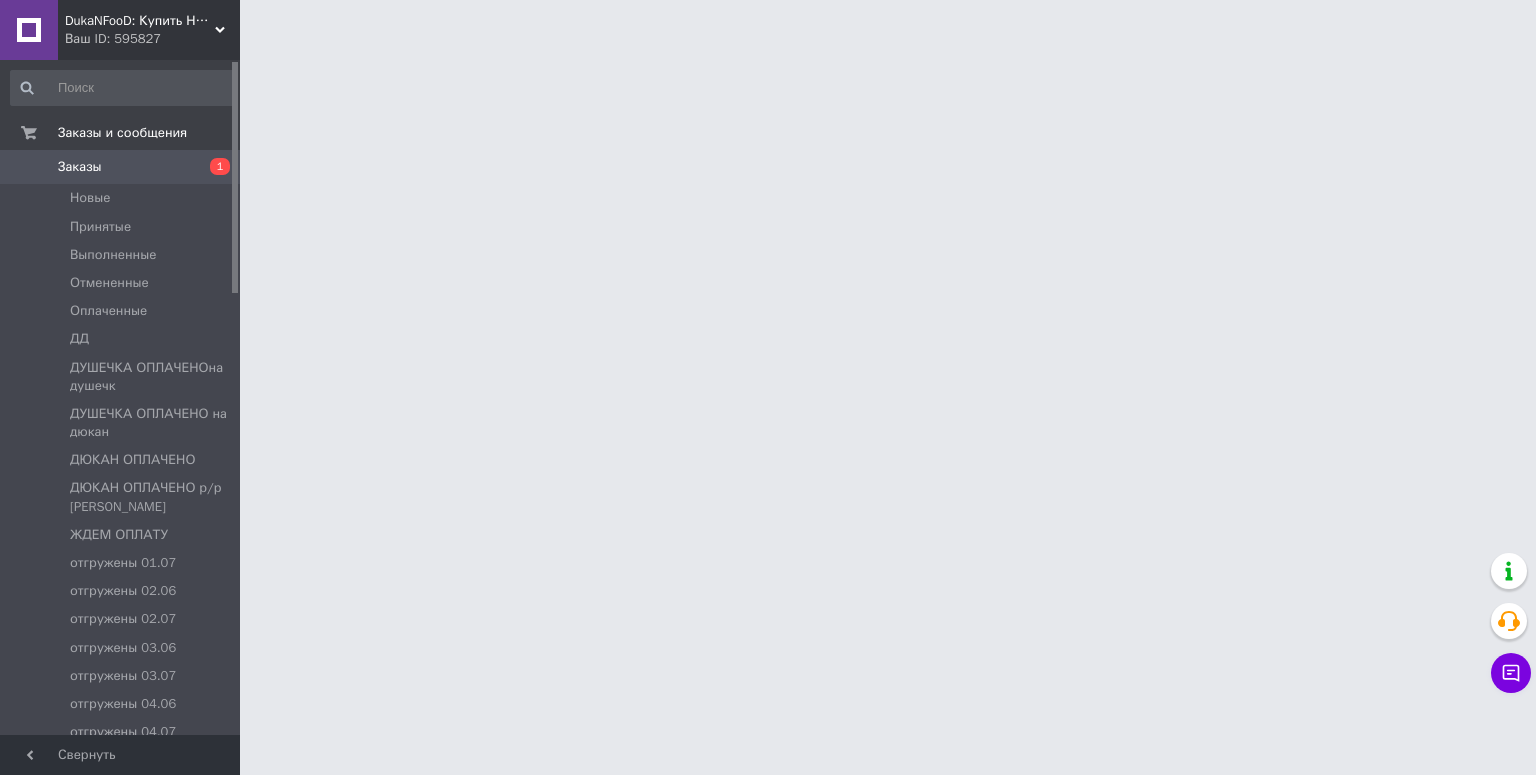 click on "DukaNFooD: Купить Низкокалорийные продукты, диабетического, спортивного Питания. Диета Дюкана. Ваш ID: 595827 Сайт DukaNFooD: Купить Низкокалорийные п... Кабинет покупателя Проверить состояние системы Страница на портале ШОУРУМ Магазин Справка Выйти Заказы и сообщения Заказы 1 Новые Принятые Выполненные Отмененные Оплаченные ДД ДУШЕЧКА ОПЛАЧЕНОна душечк ДУШЕЧКА ОПЛАЧЕНО на дюкан ДЮКАН ОПЛАЧЕНО ДЮКАН ОПЛАЧЕНО р/р М ЖДЕМ ОПЛАТУ отгружены 01.07 отгружены 02.06 отгружены 02.07 отгружены 03.06 отгружены 03.07 отгружены 04.06 0 1 99+" at bounding box center (768, 25) 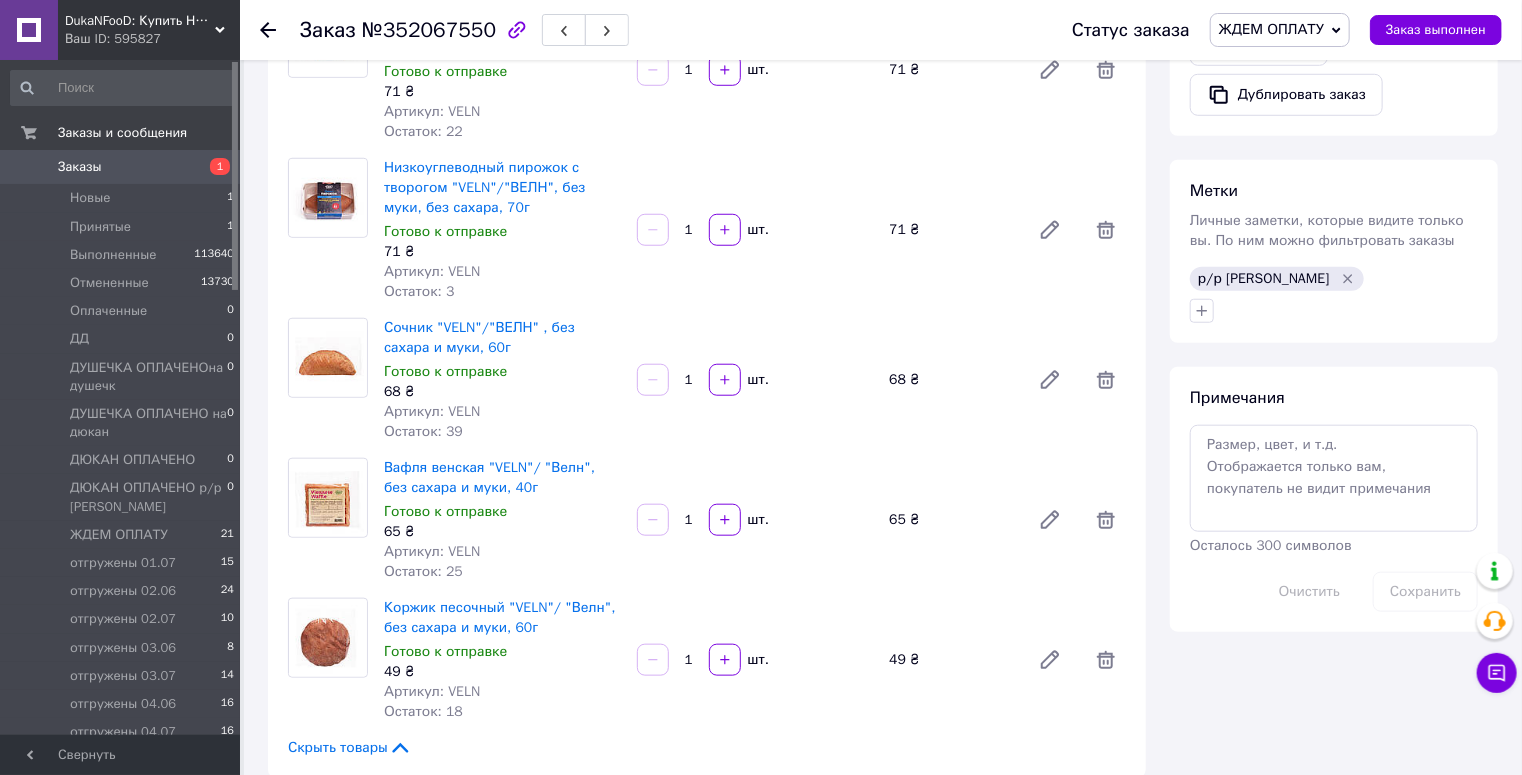 scroll, scrollTop: 720, scrollLeft: 0, axis: vertical 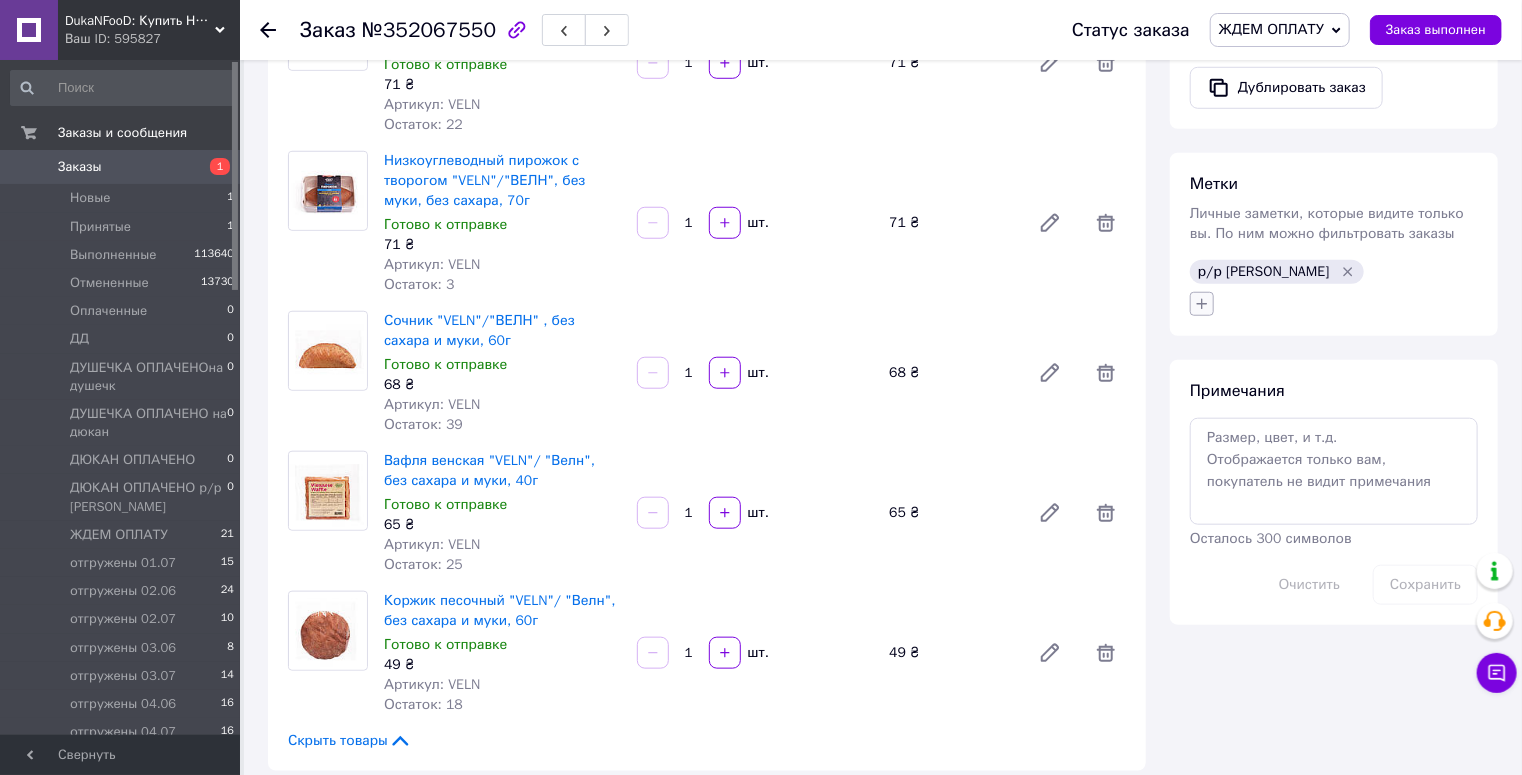click 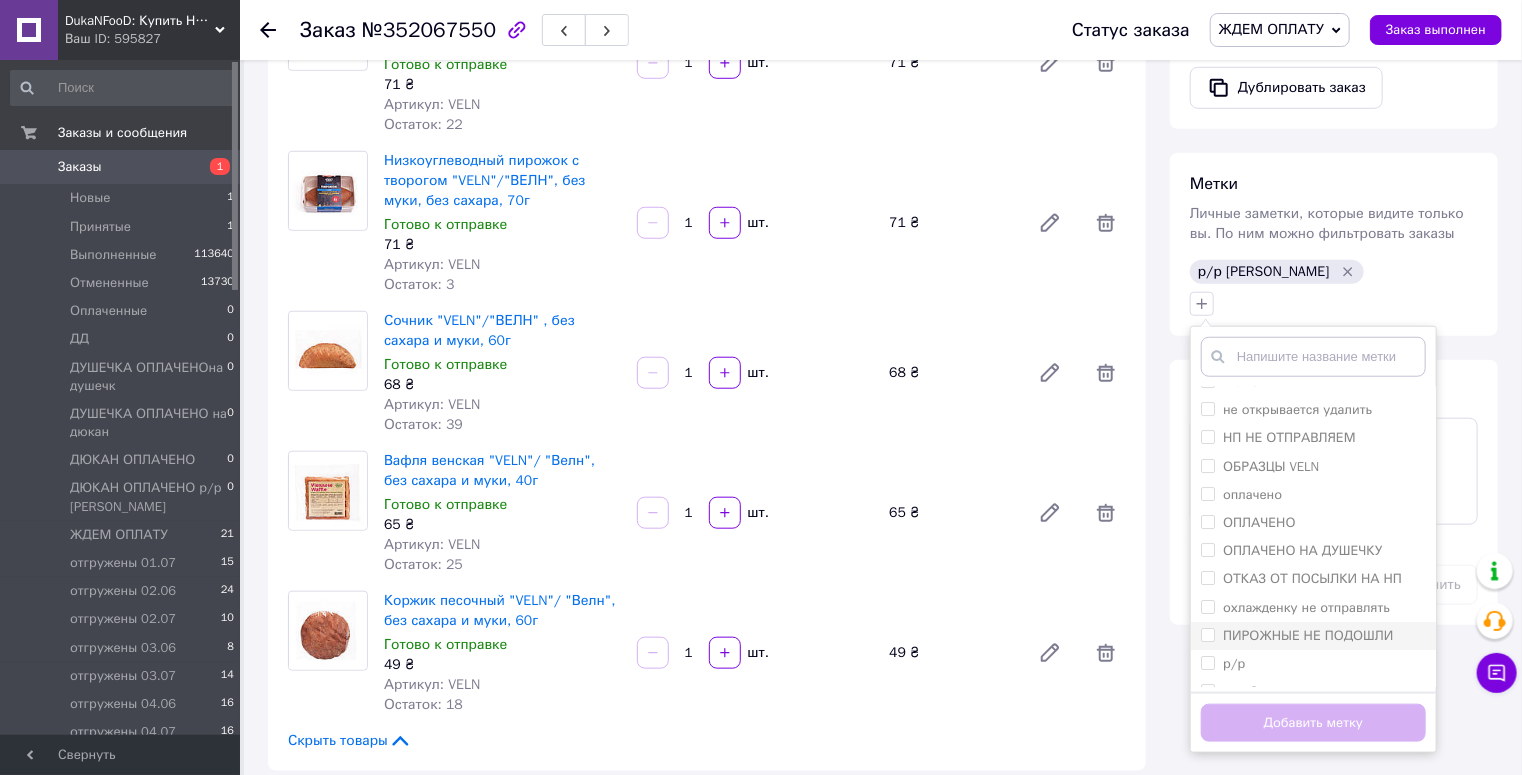 scroll, scrollTop: 3501, scrollLeft: 0, axis: vertical 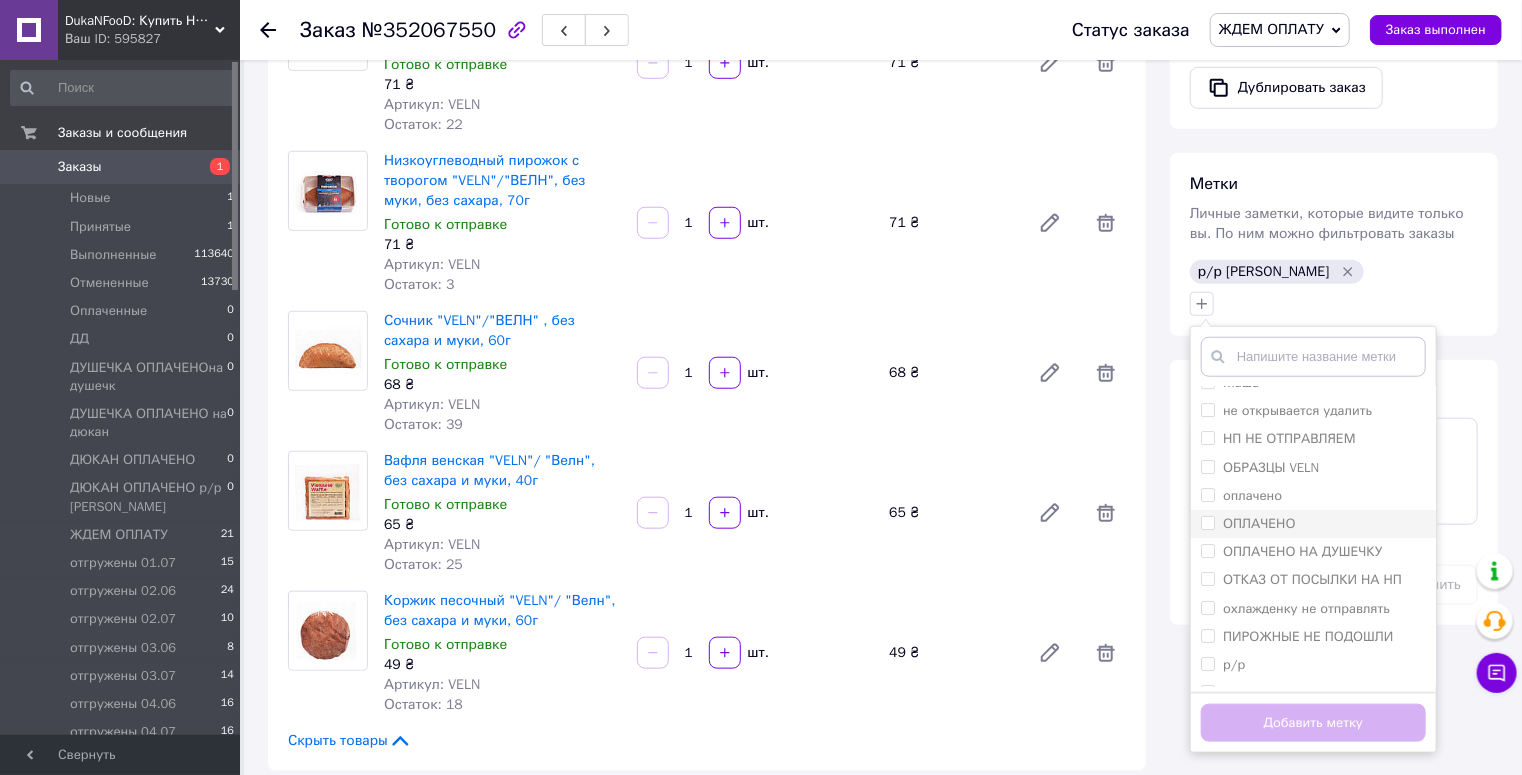 click on "ОПЛАЧЕНО" at bounding box center [1207, 522] 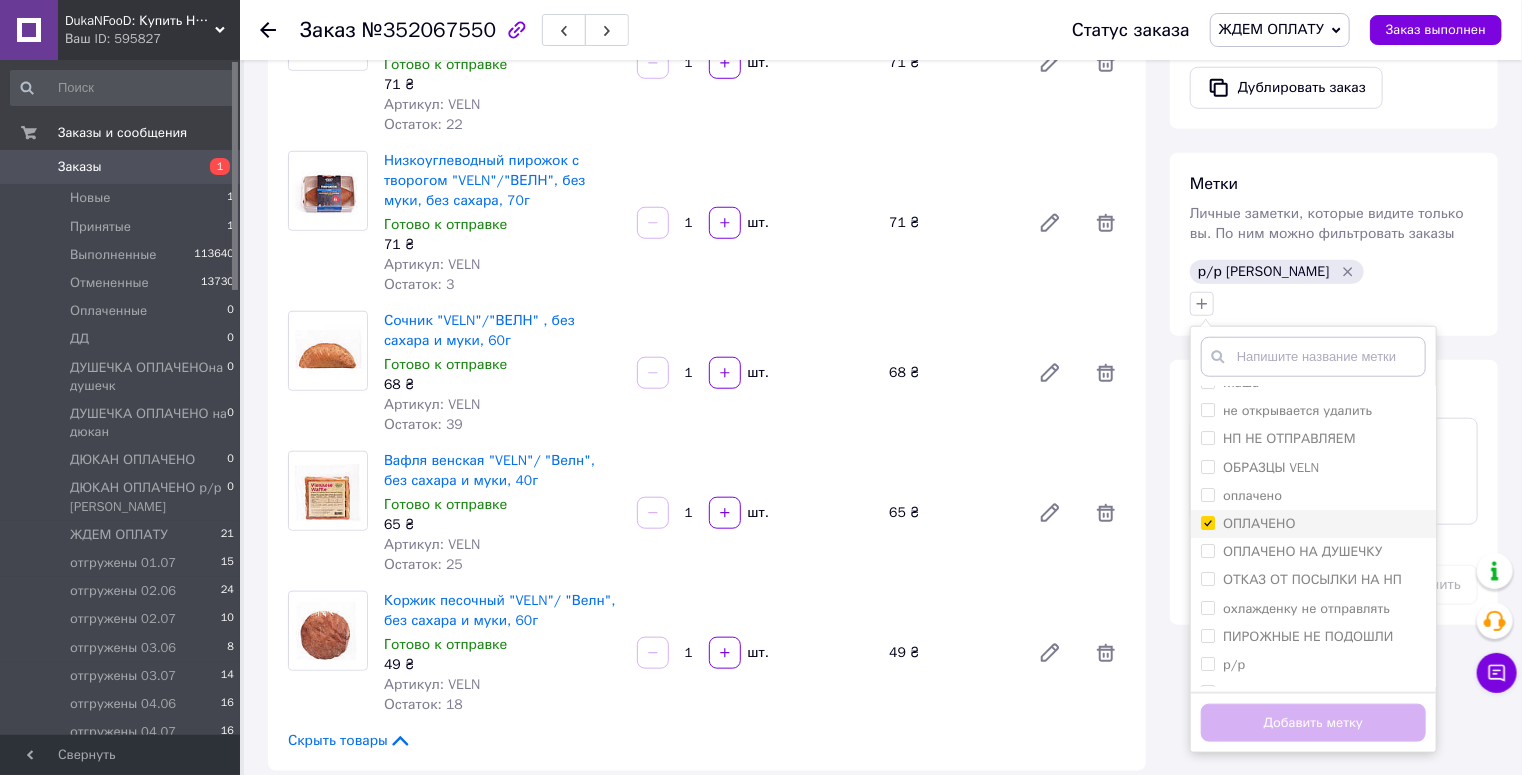 checkbox on "true" 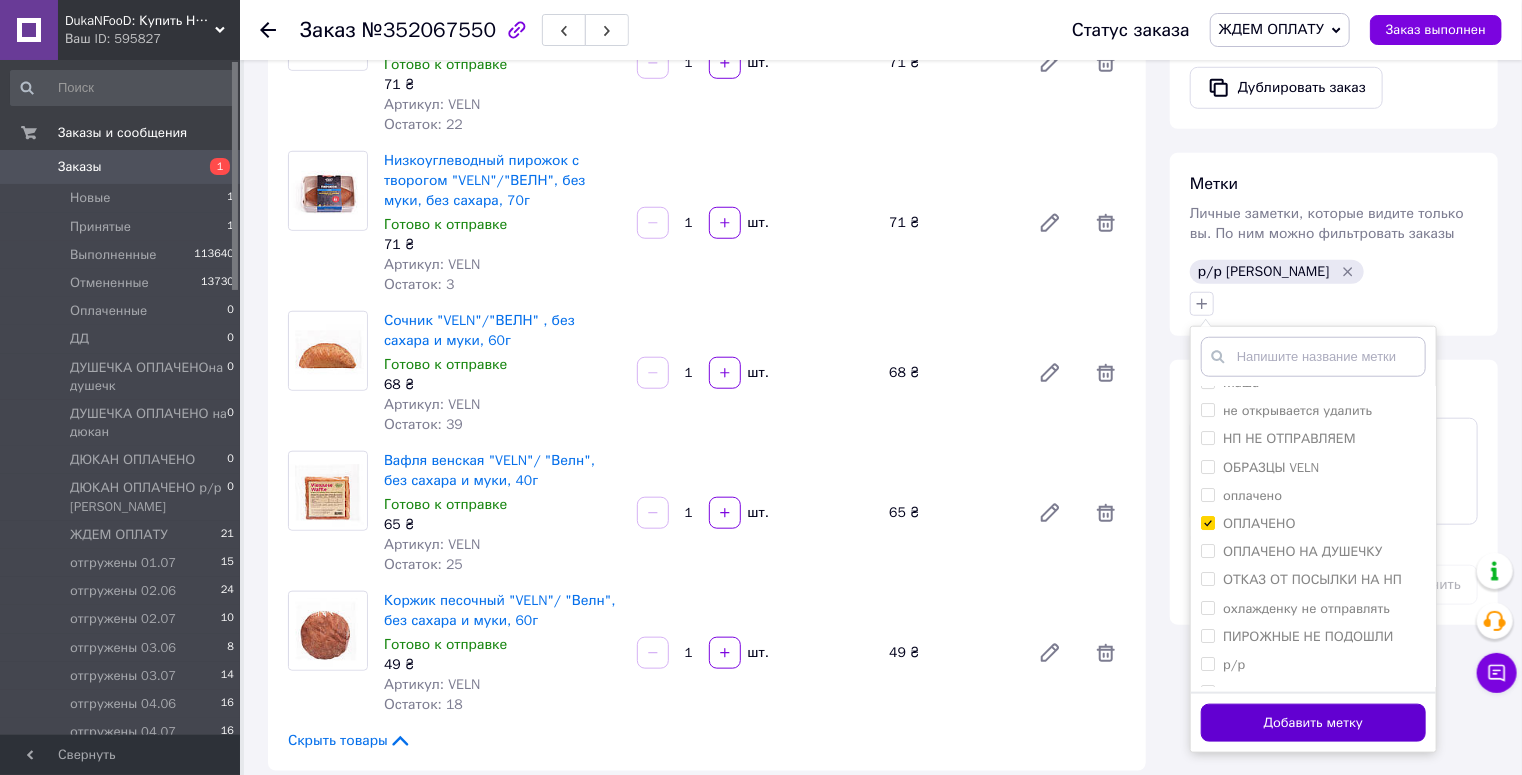click on "Добавить метку" at bounding box center [1313, 723] 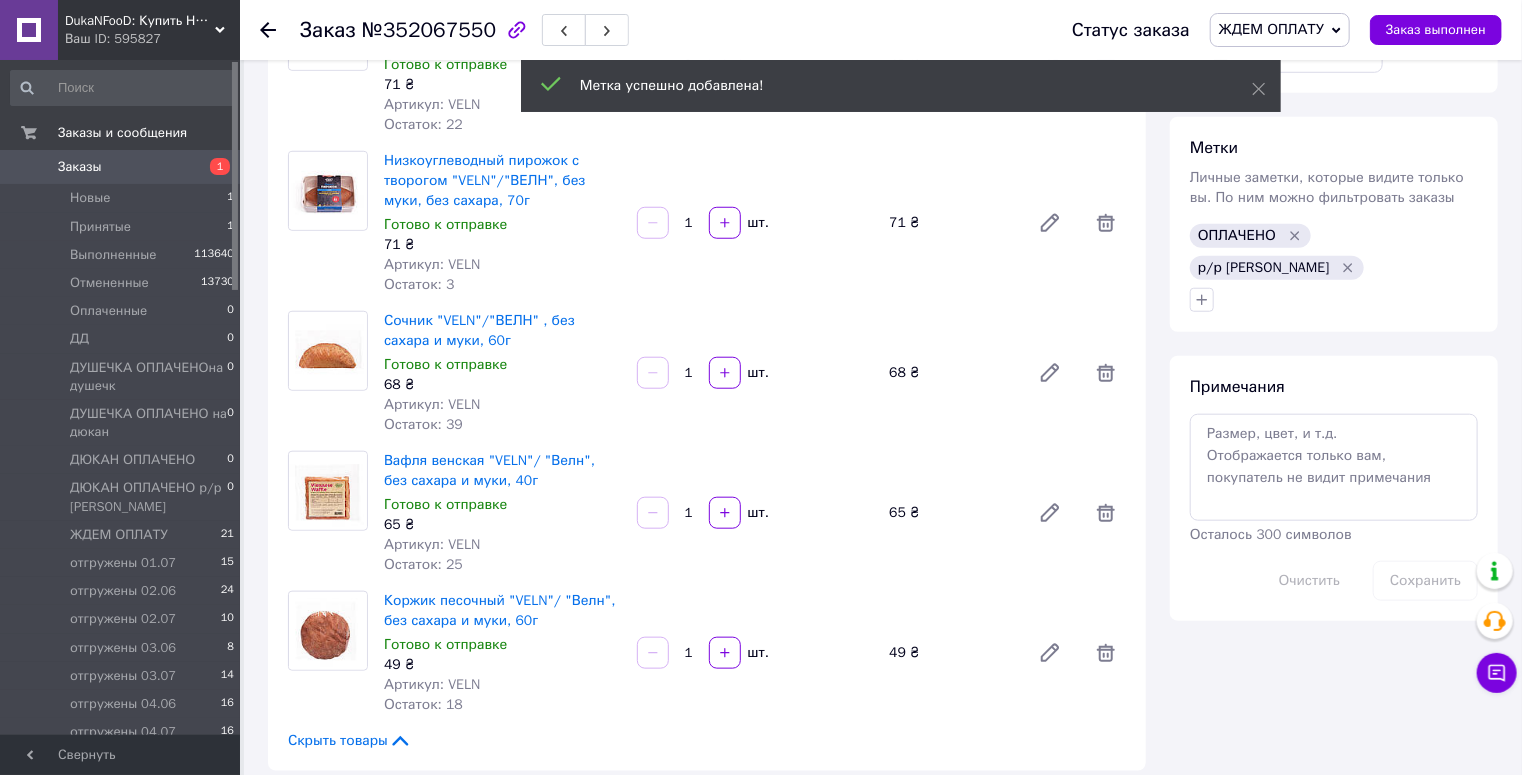 click on "ЖДЕМ ОПЛАТУ" at bounding box center [1271, 29] 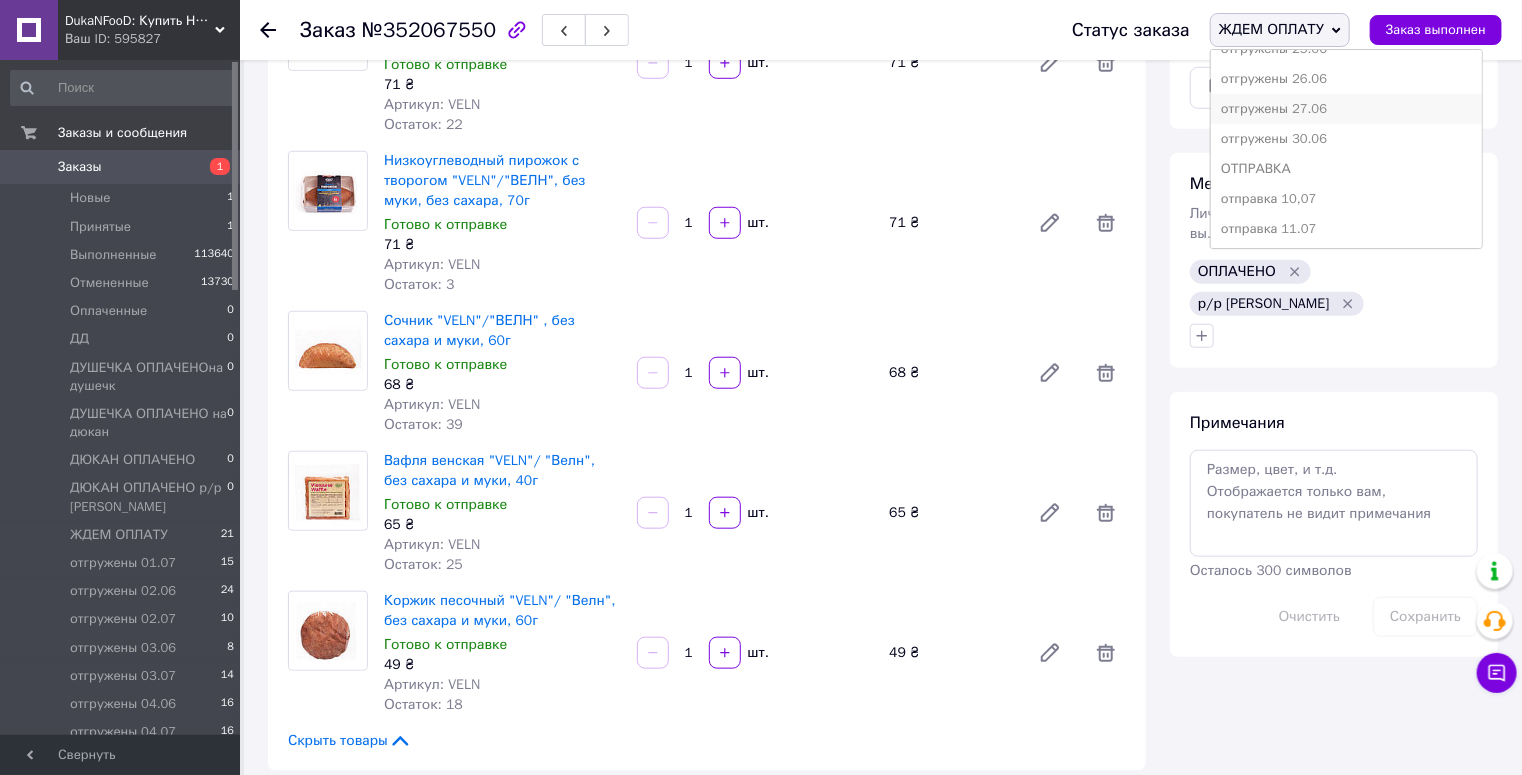 scroll, scrollTop: 1071, scrollLeft: 0, axis: vertical 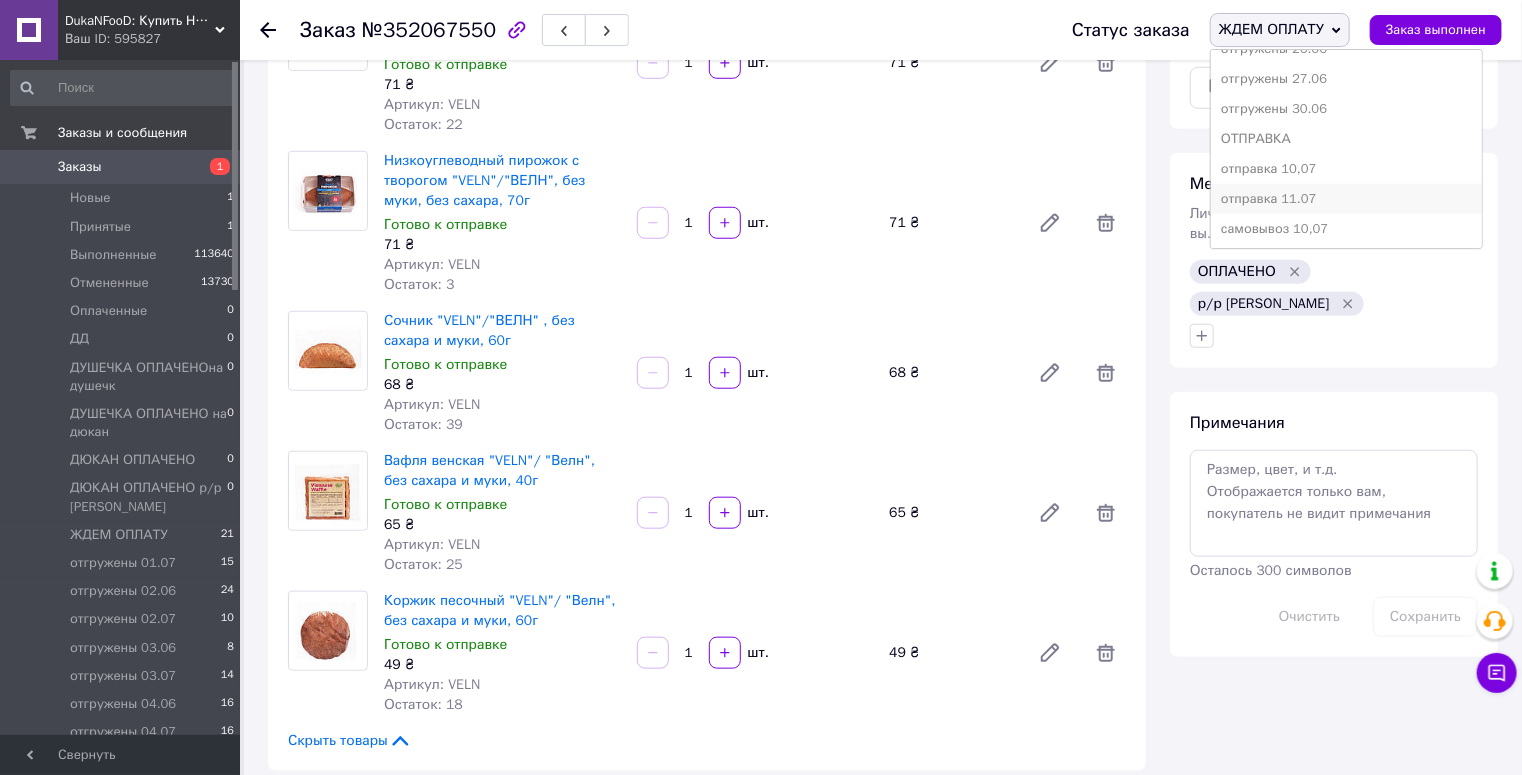 click on "отправка 11.07" at bounding box center (1346, 199) 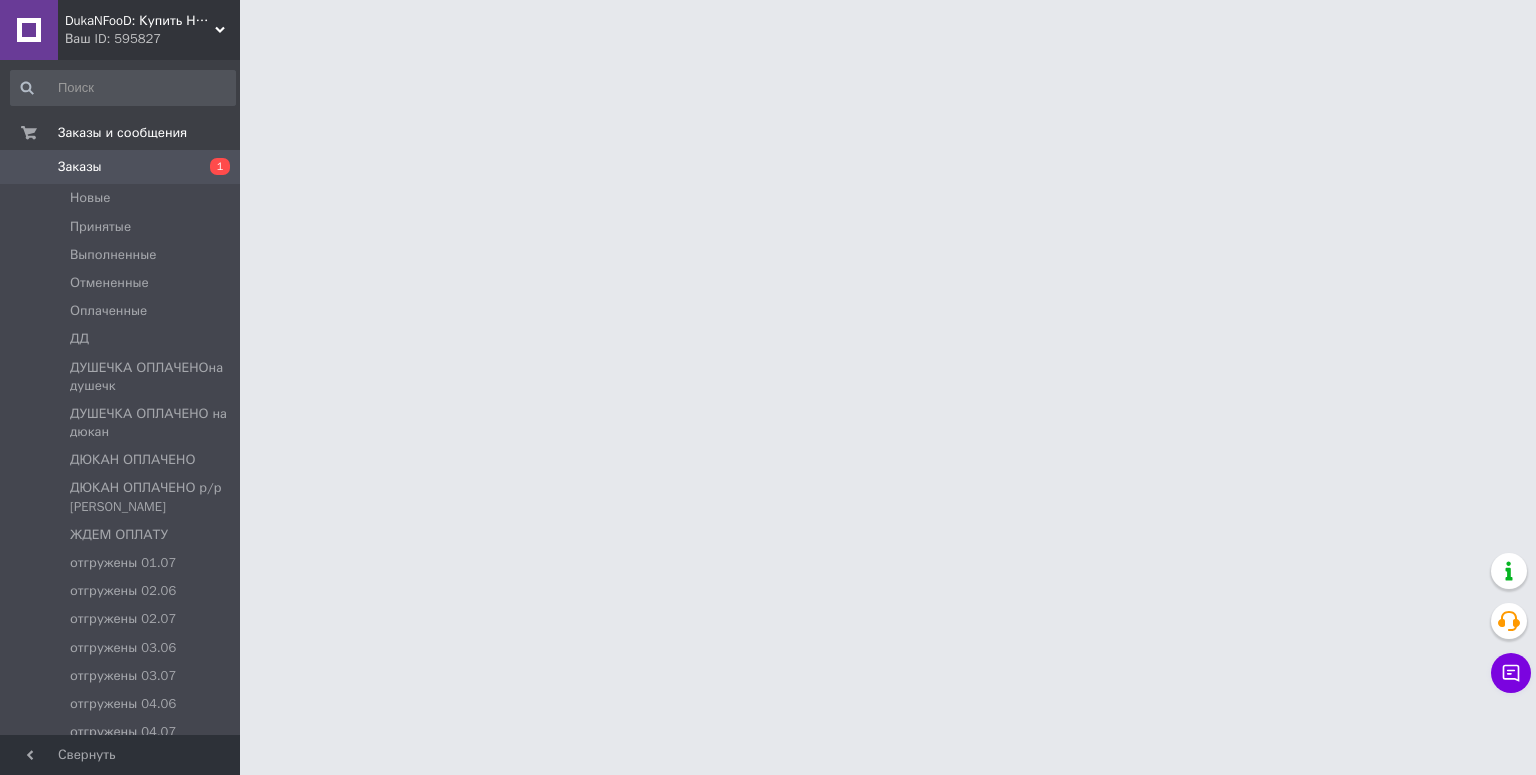 scroll, scrollTop: 0, scrollLeft: 0, axis: both 